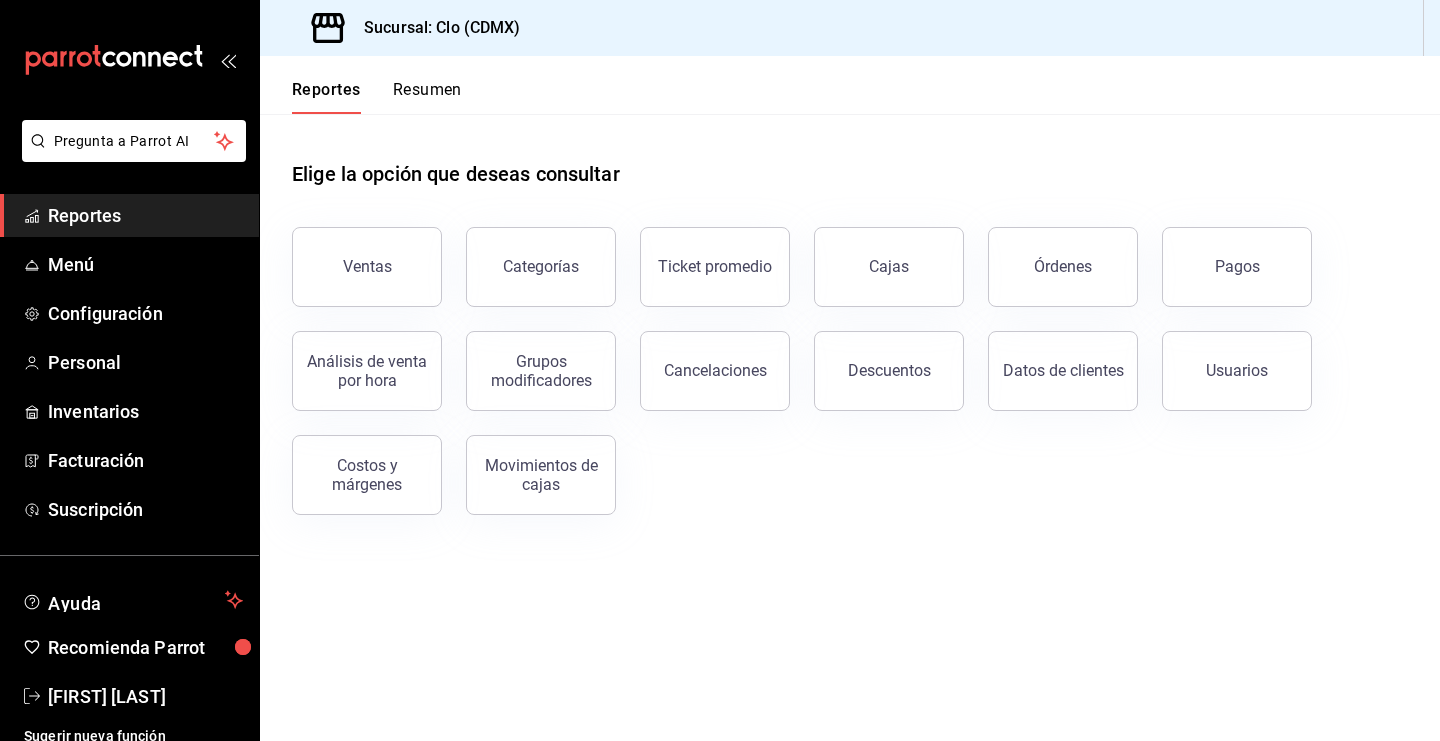 click on "Resumen" at bounding box center [427, 97] 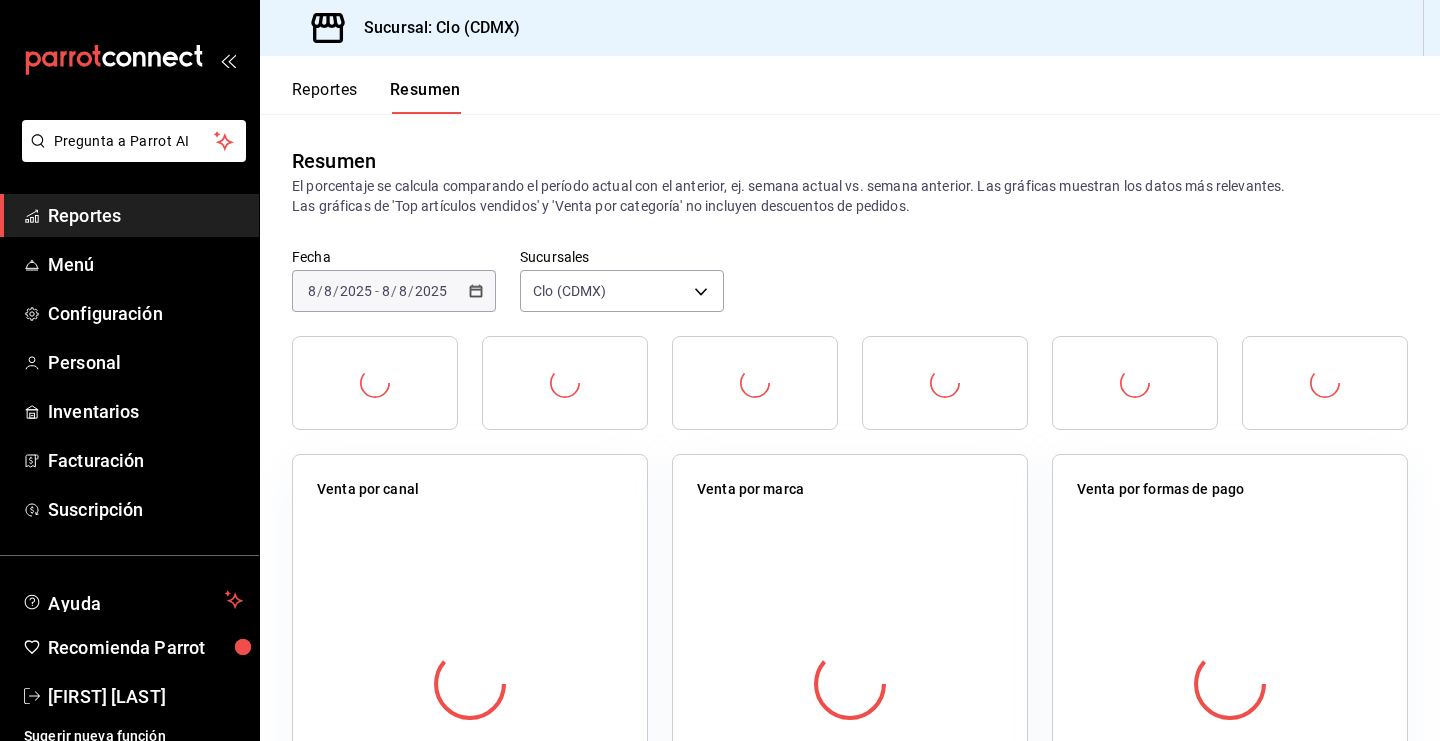 scroll, scrollTop: 0, scrollLeft: 0, axis: both 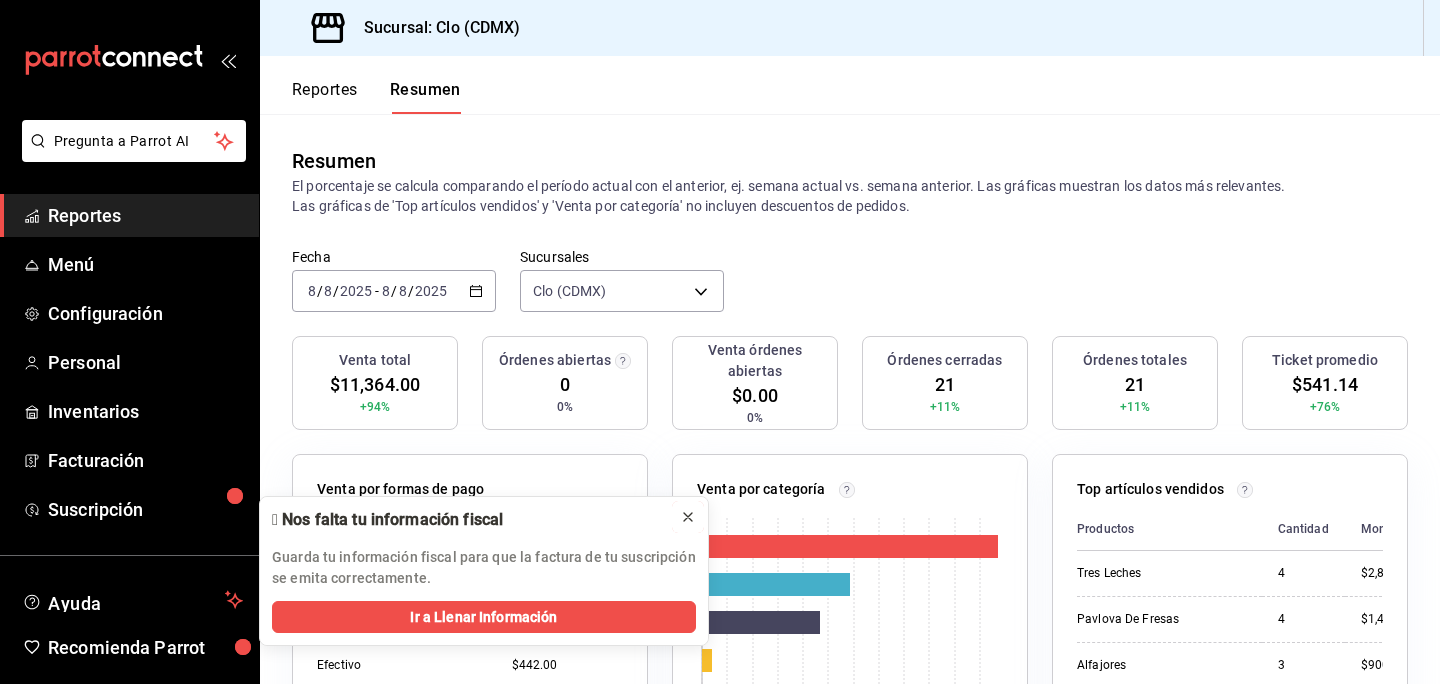 click 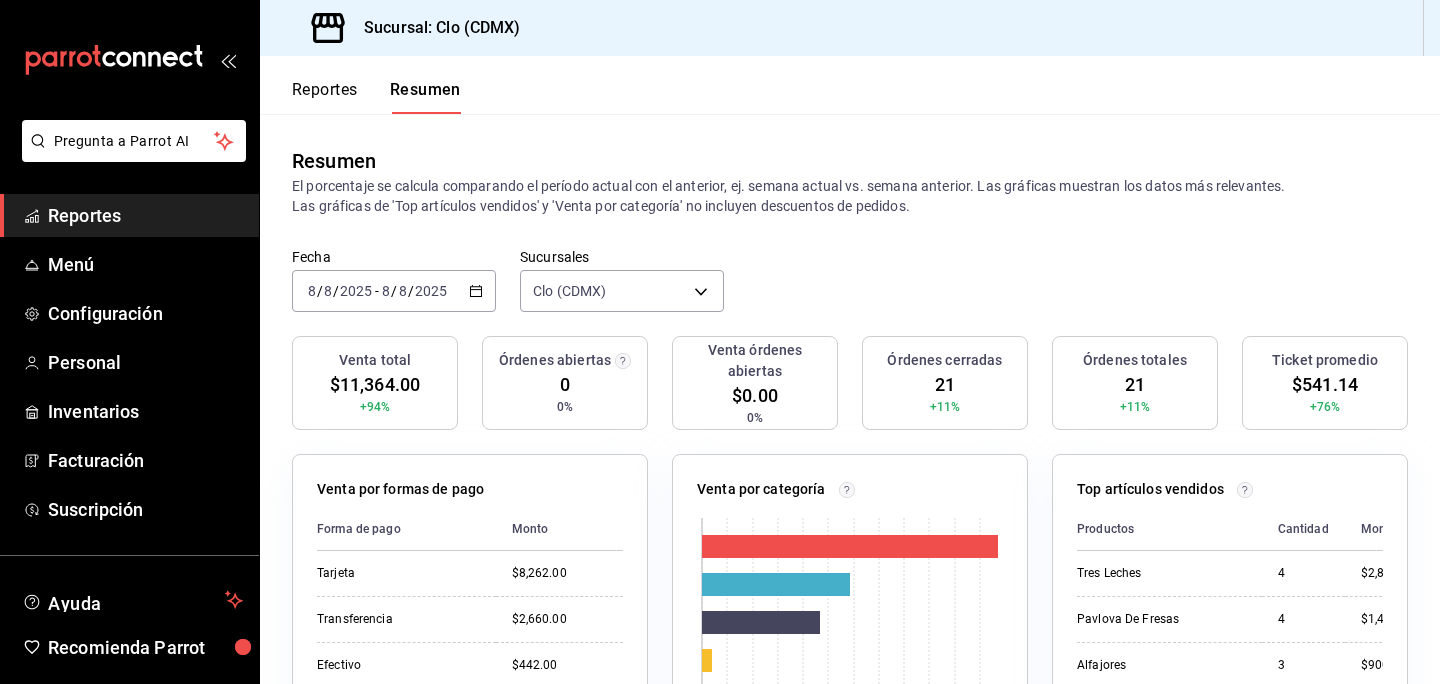 scroll, scrollTop: 666, scrollLeft: 0, axis: vertical 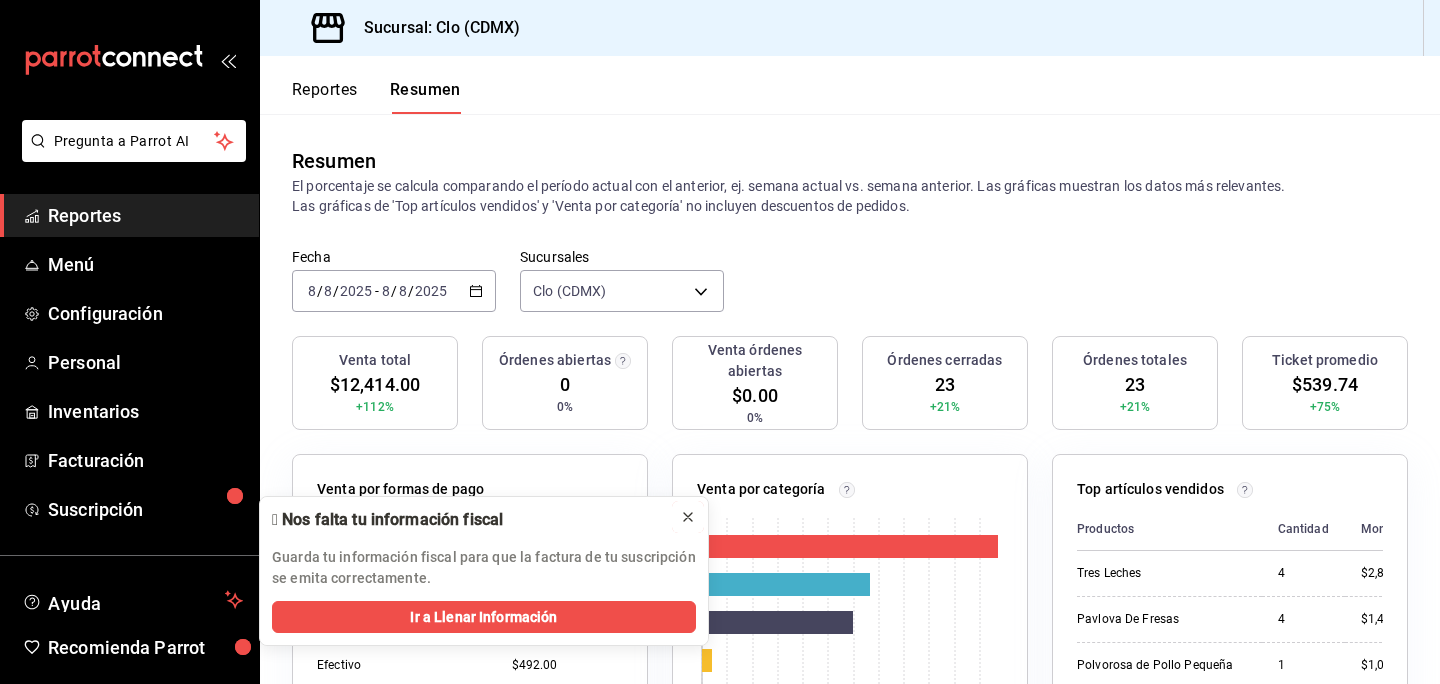 click at bounding box center (688, 517) 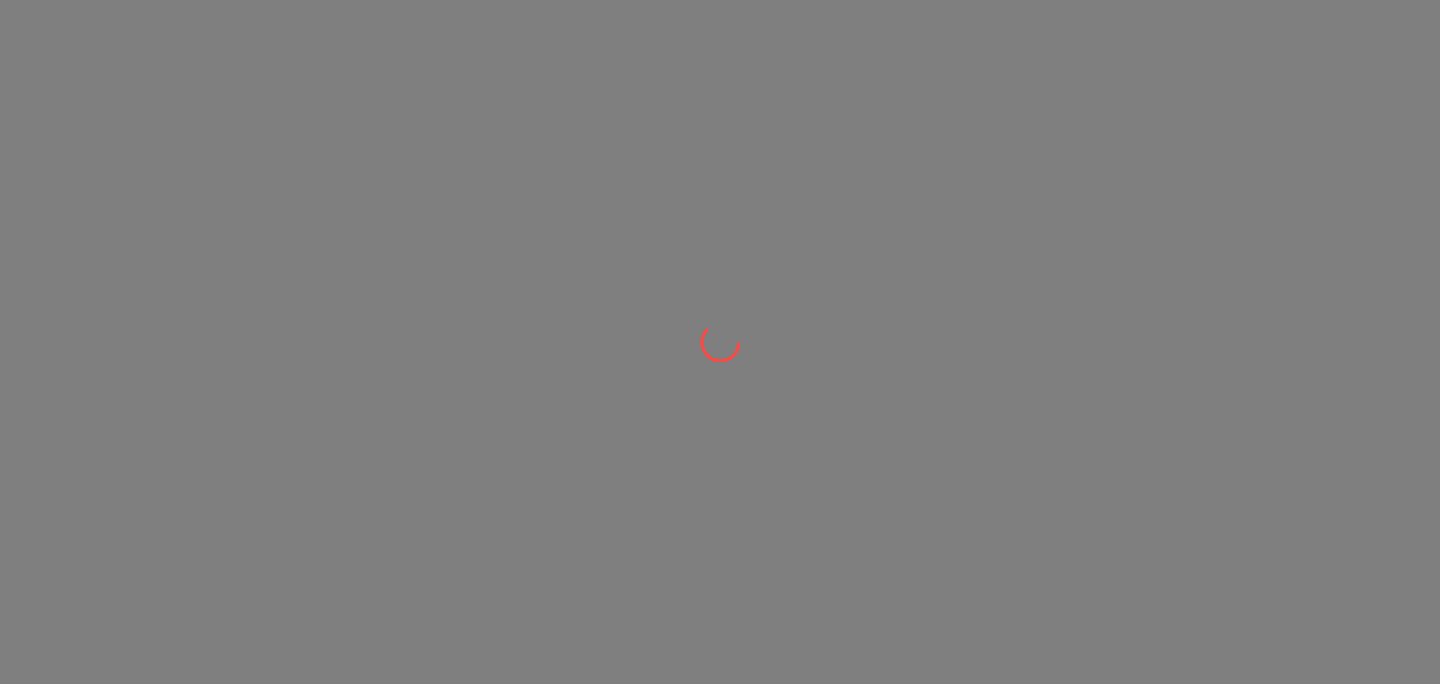 scroll, scrollTop: 0, scrollLeft: 0, axis: both 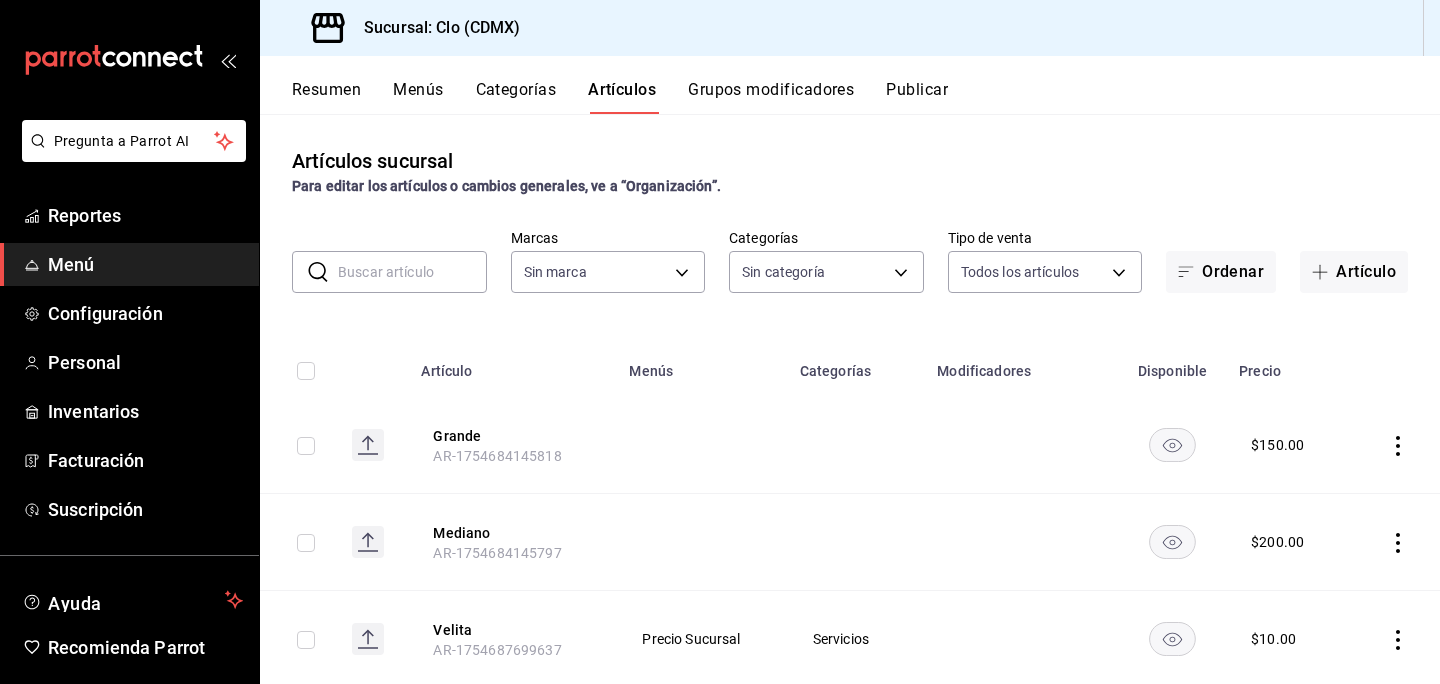 type on "ef5fc5fd-a408-48d0-ab3a-0c690a75b5cf" 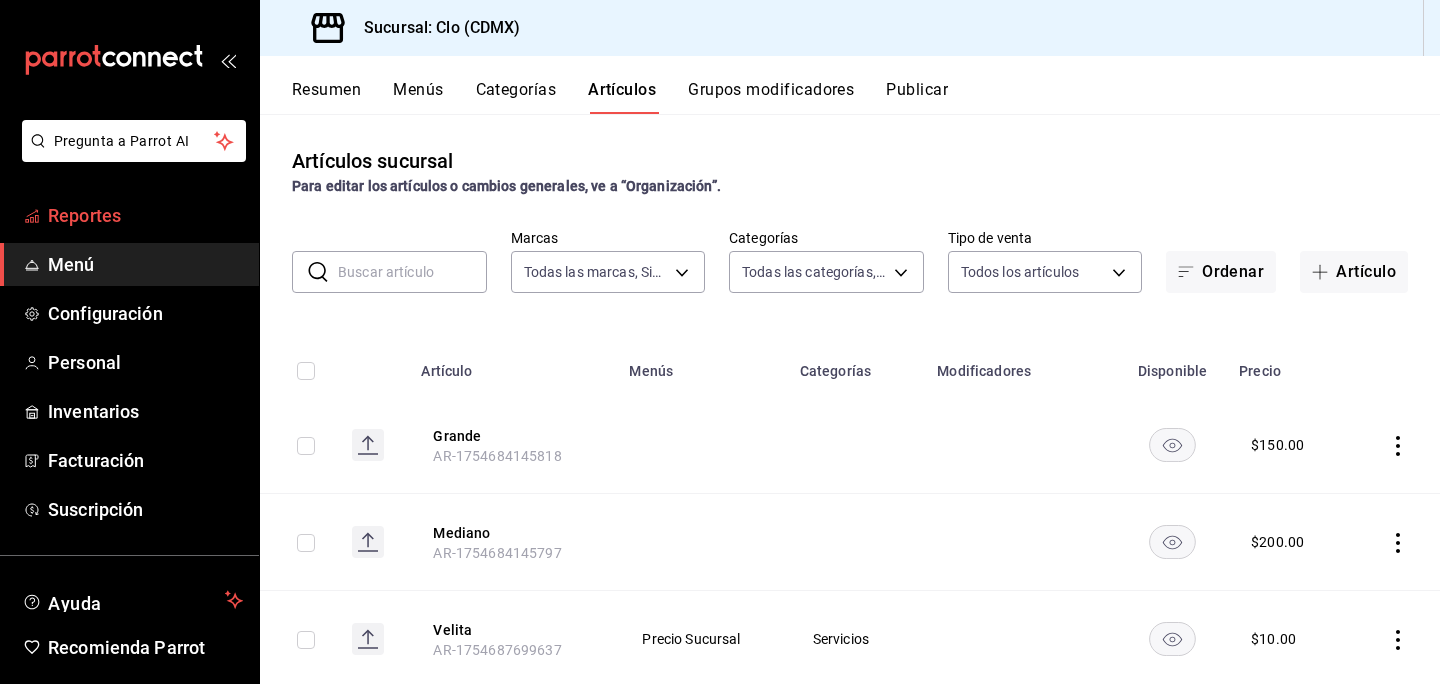 click on "Reportes" at bounding box center (145, 215) 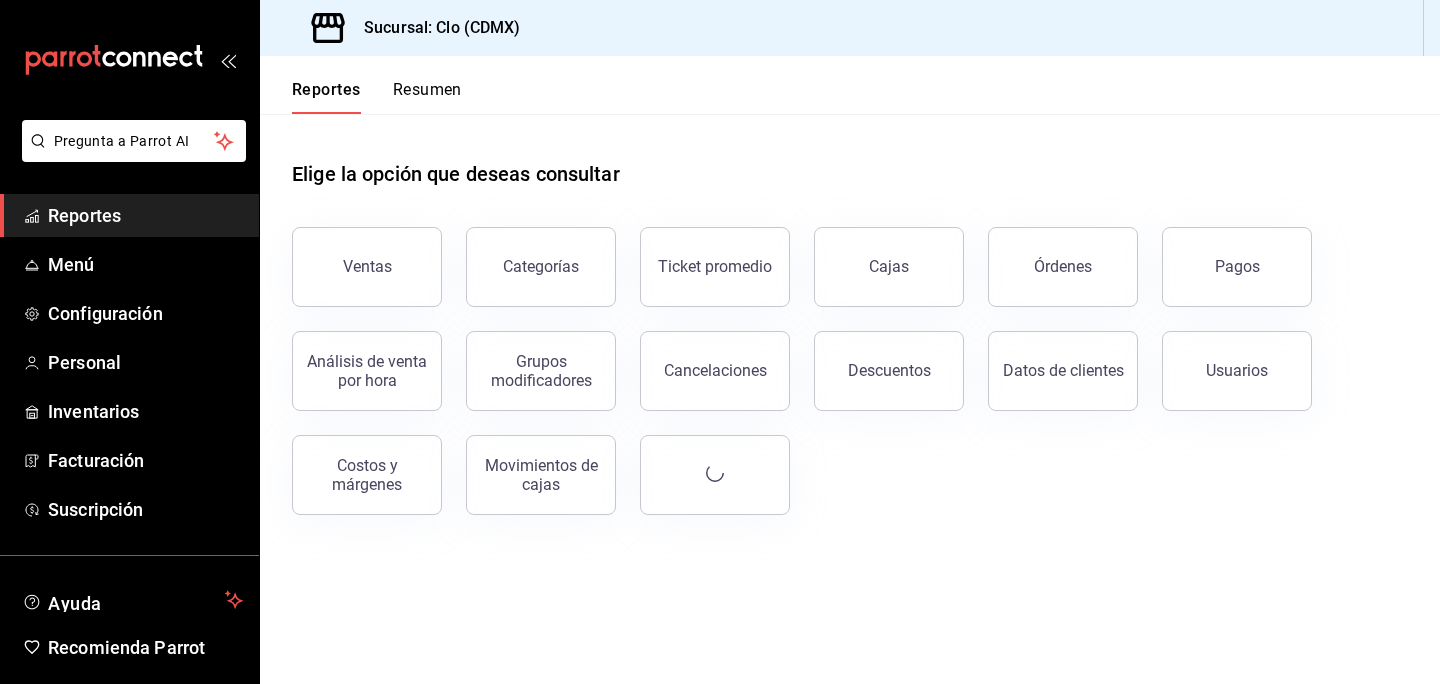 click on "Resumen" at bounding box center (427, 97) 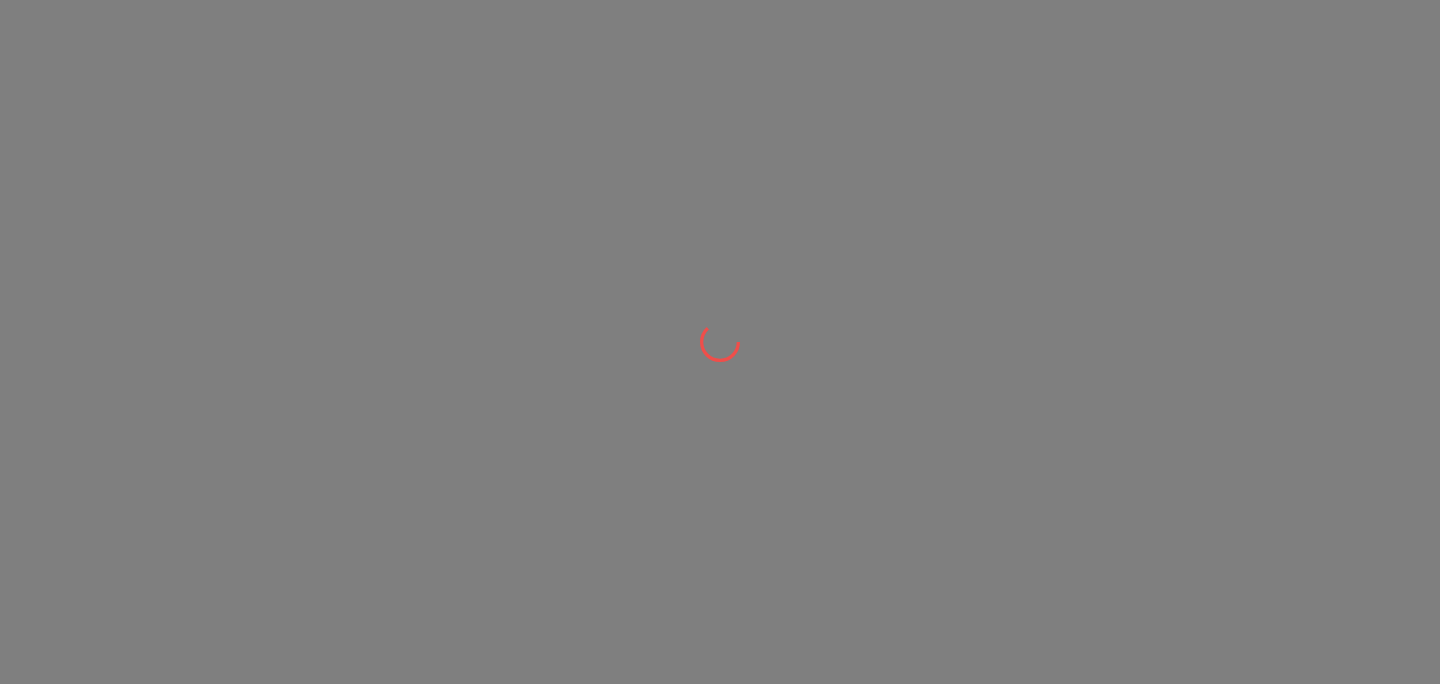 scroll, scrollTop: 0, scrollLeft: 0, axis: both 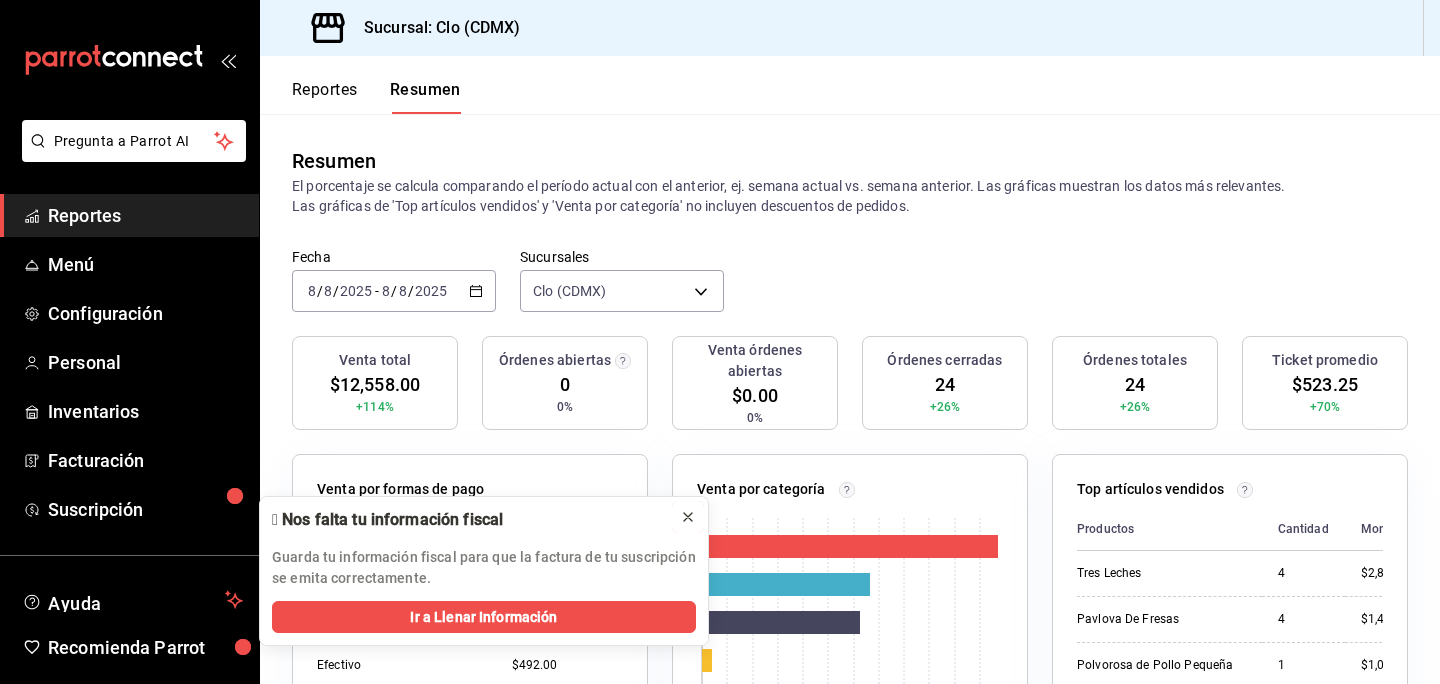 click 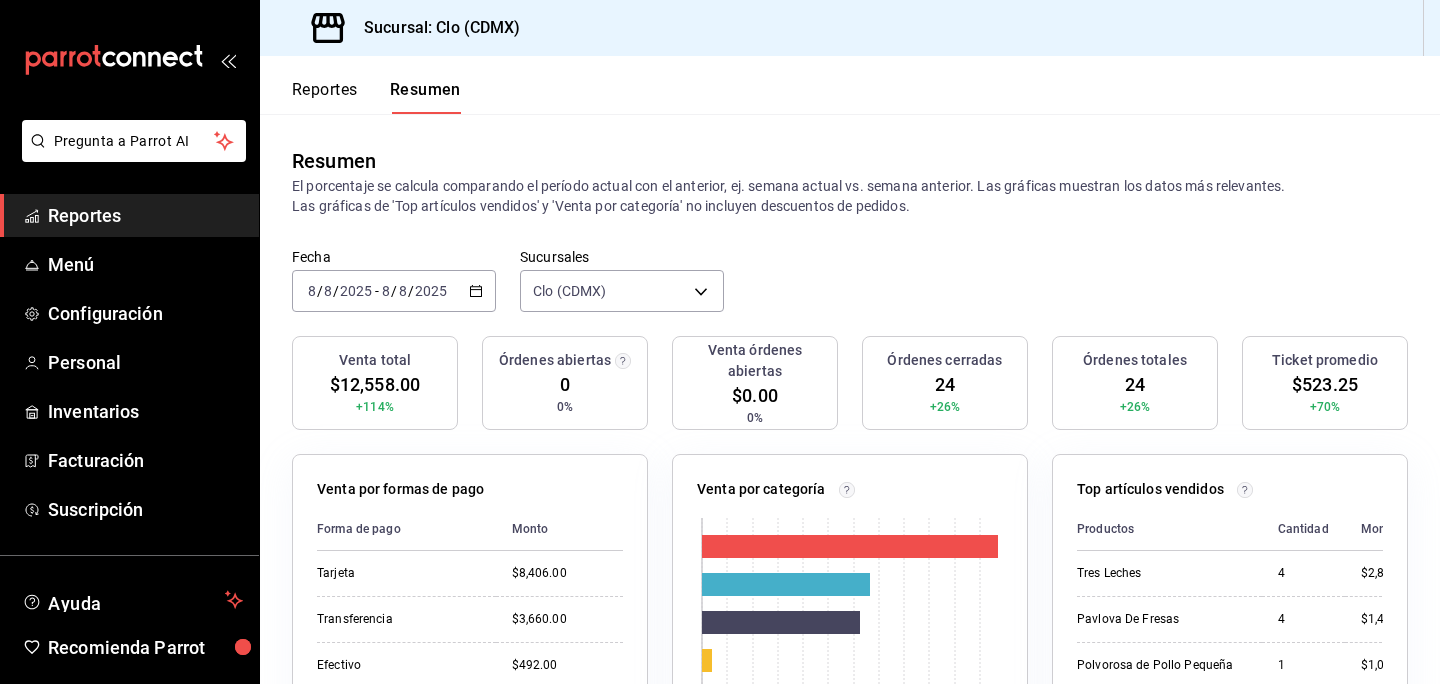 click on "Venta por categoría   0 1K 2K 3K 4K 5K Categoría Monto Pasteles $5,860.00 Salados $3,330.00 Petit Fours $3,126.00 Servicios $200.00" at bounding box center [850, 664] 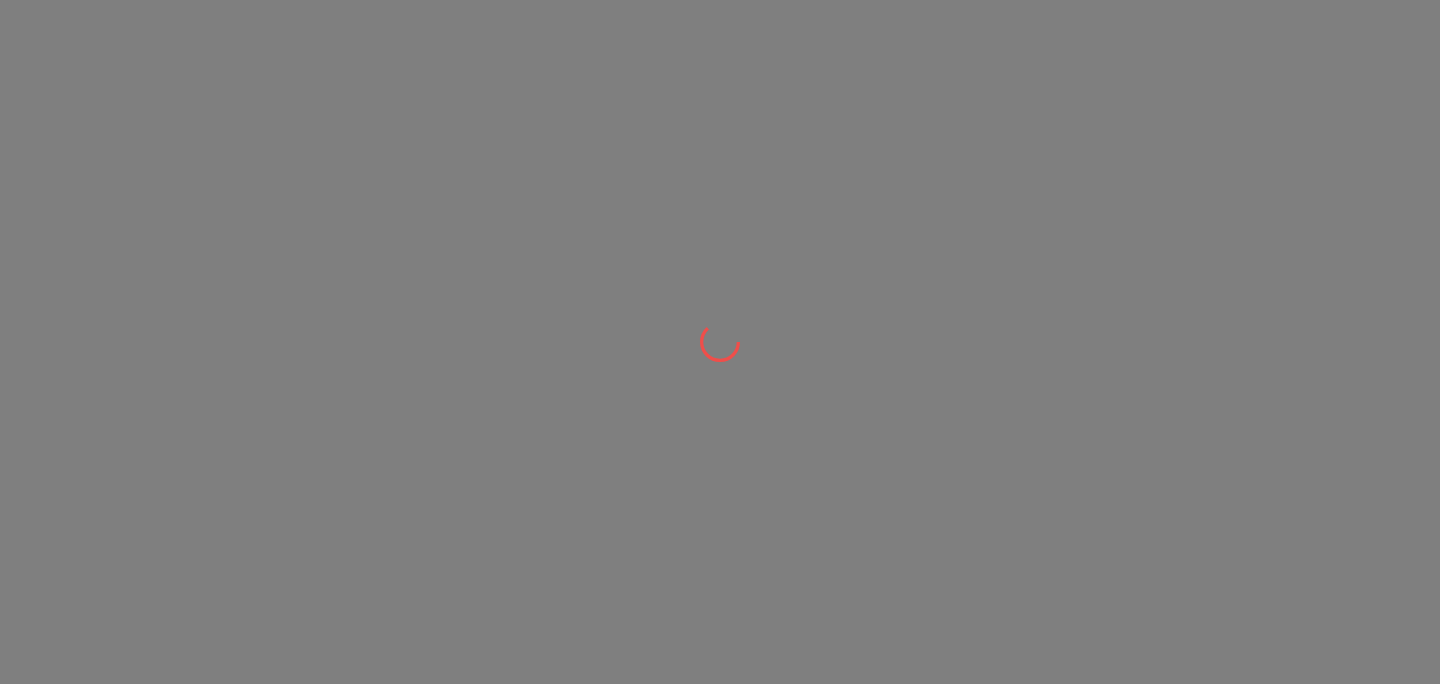 scroll, scrollTop: 0, scrollLeft: 0, axis: both 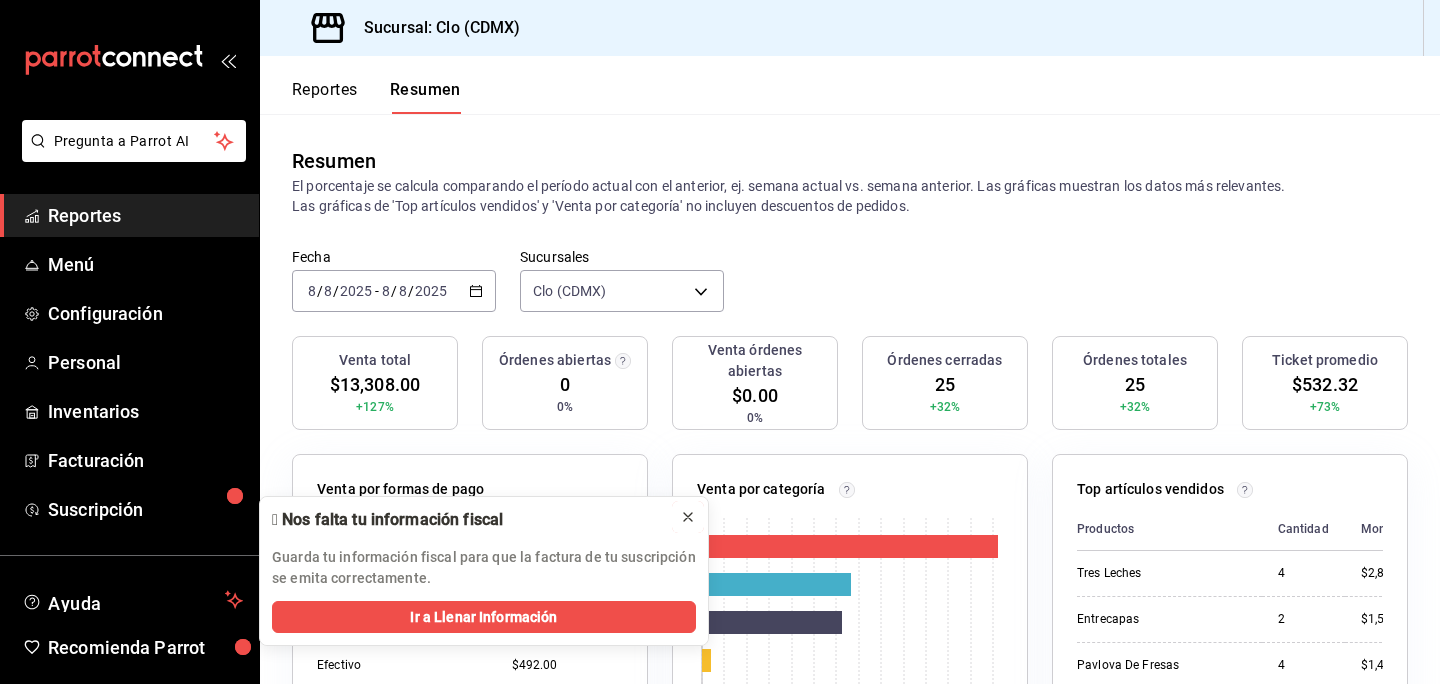 click 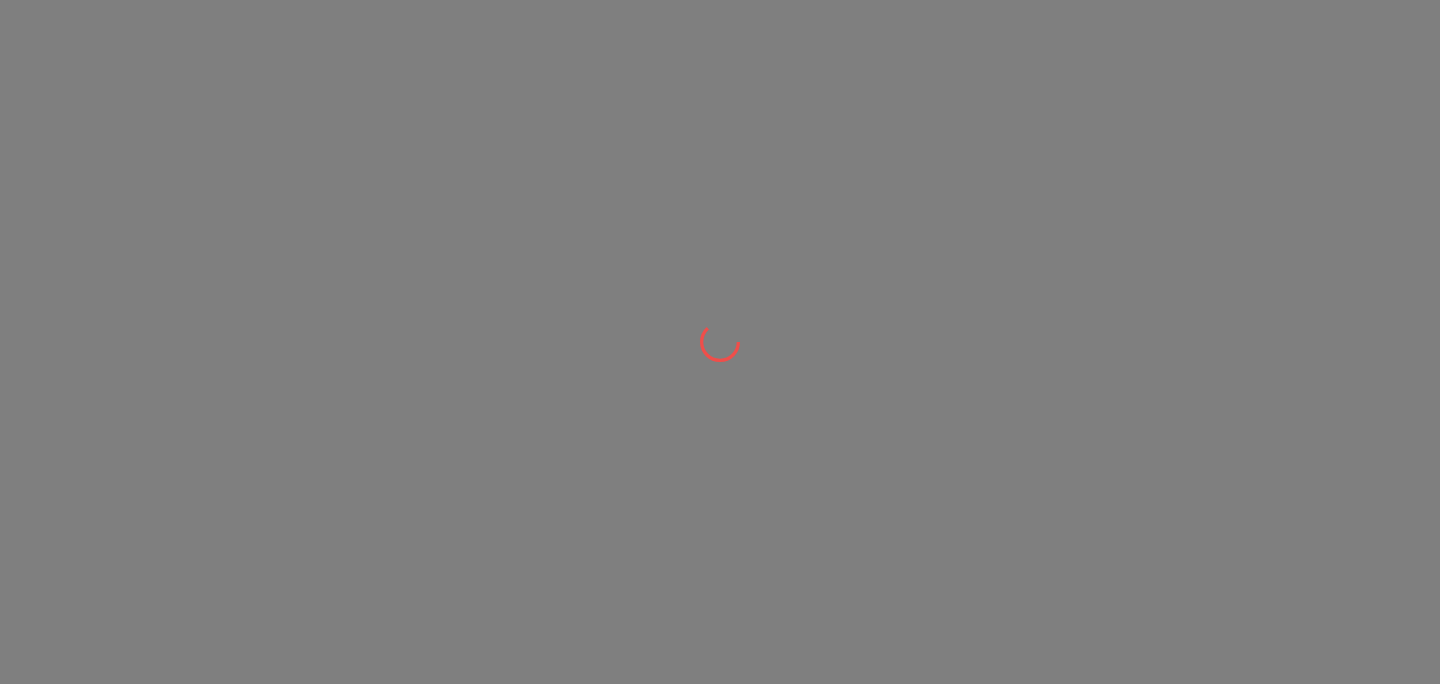 scroll, scrollTop: 0, scrollLeft: 0, axis: both 